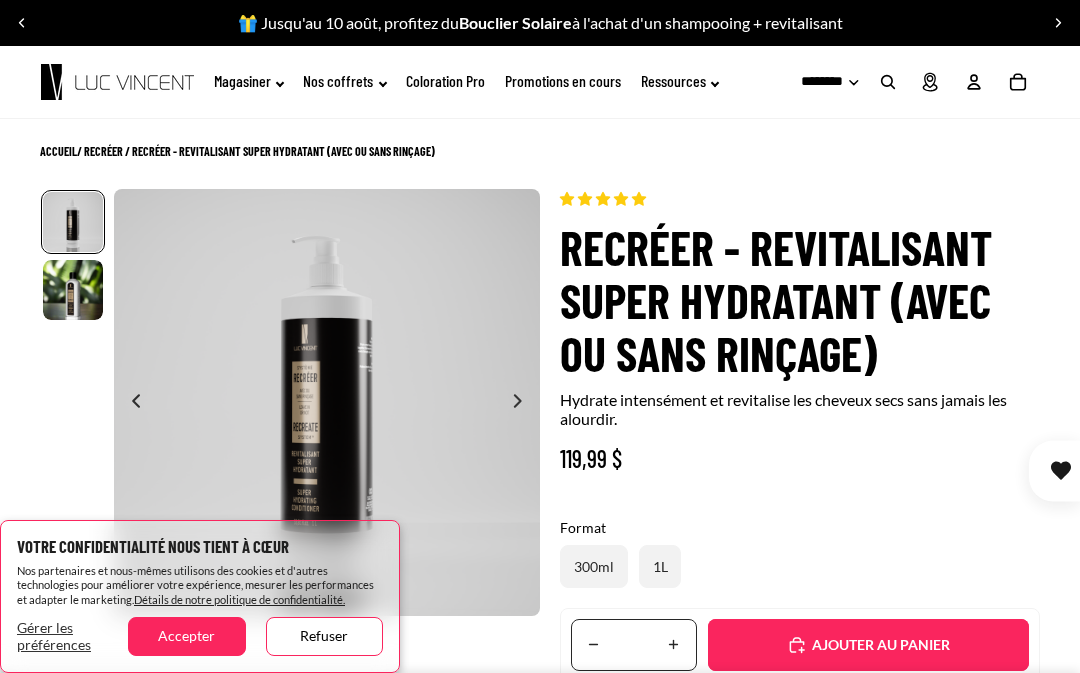 scroll, scrollTop: 0, scrollLeft: 0, axis: both 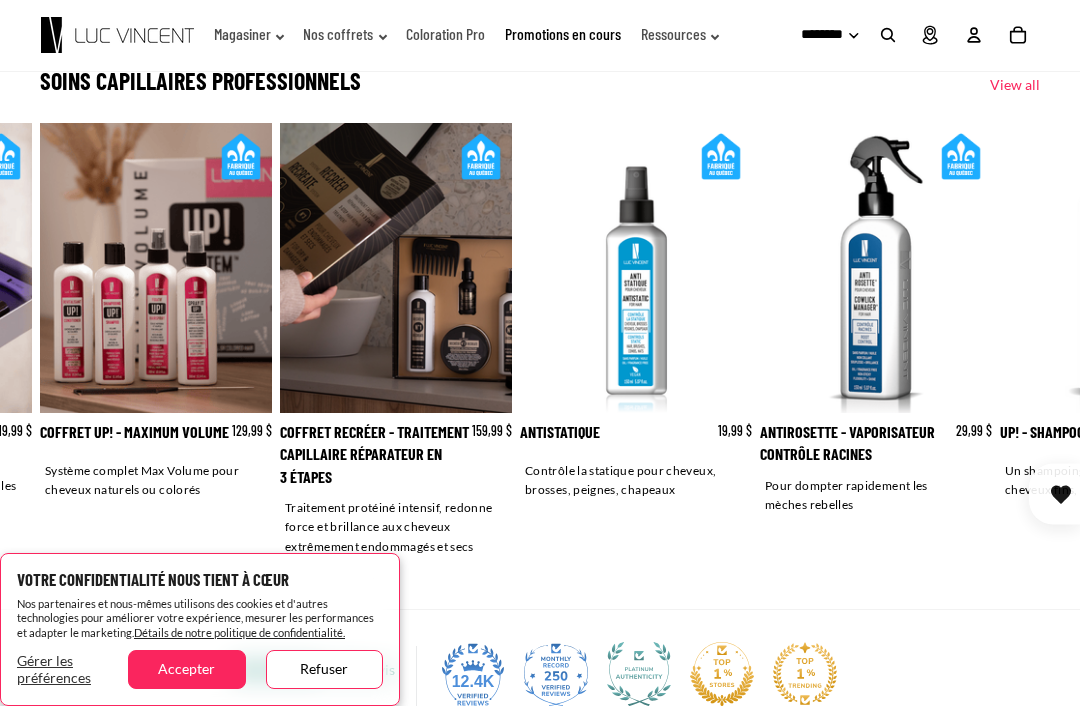 click on "Promotions en cours" 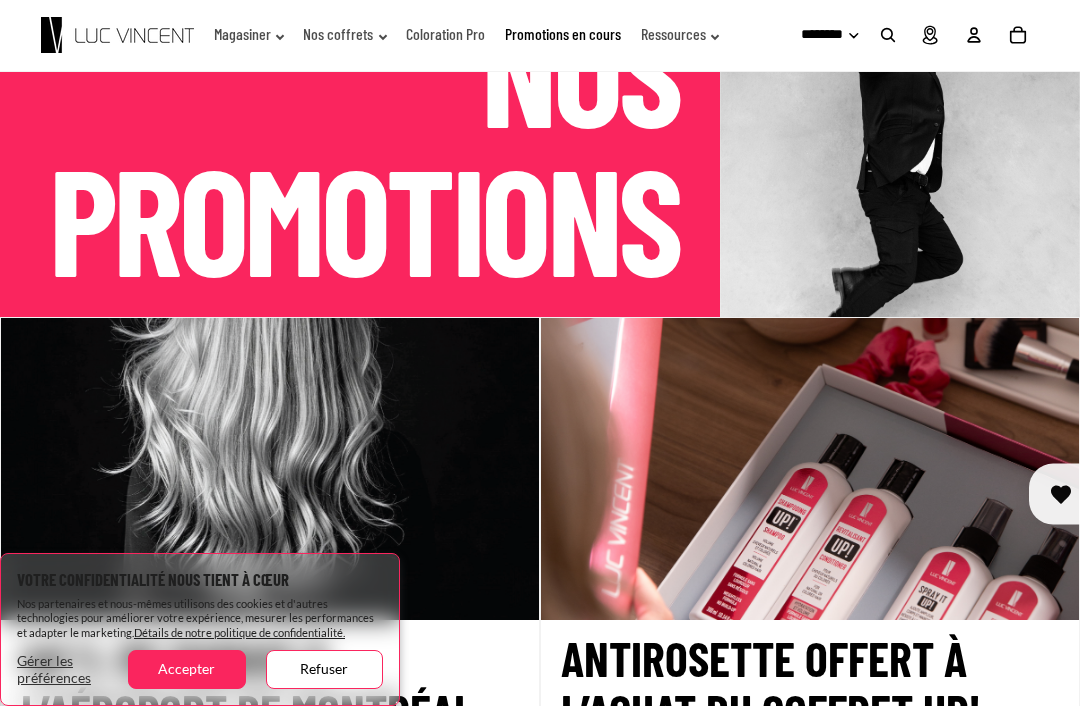scroll, scrollTop: 0, scrollLeft: 0, axis: both 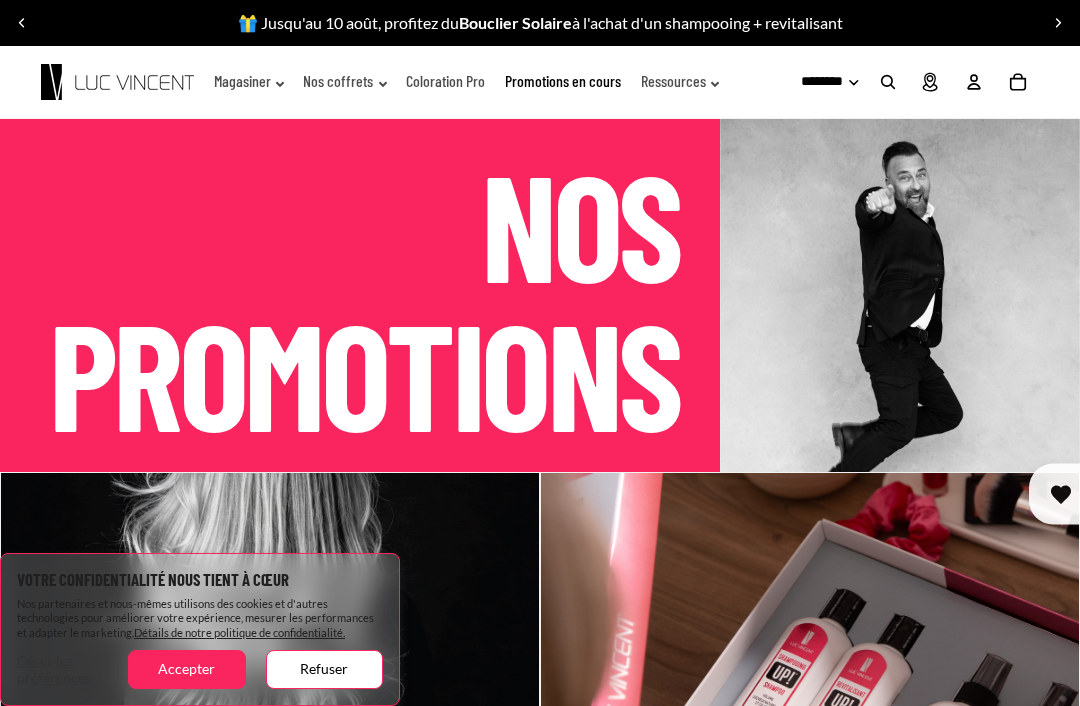 click on "Magasiner" 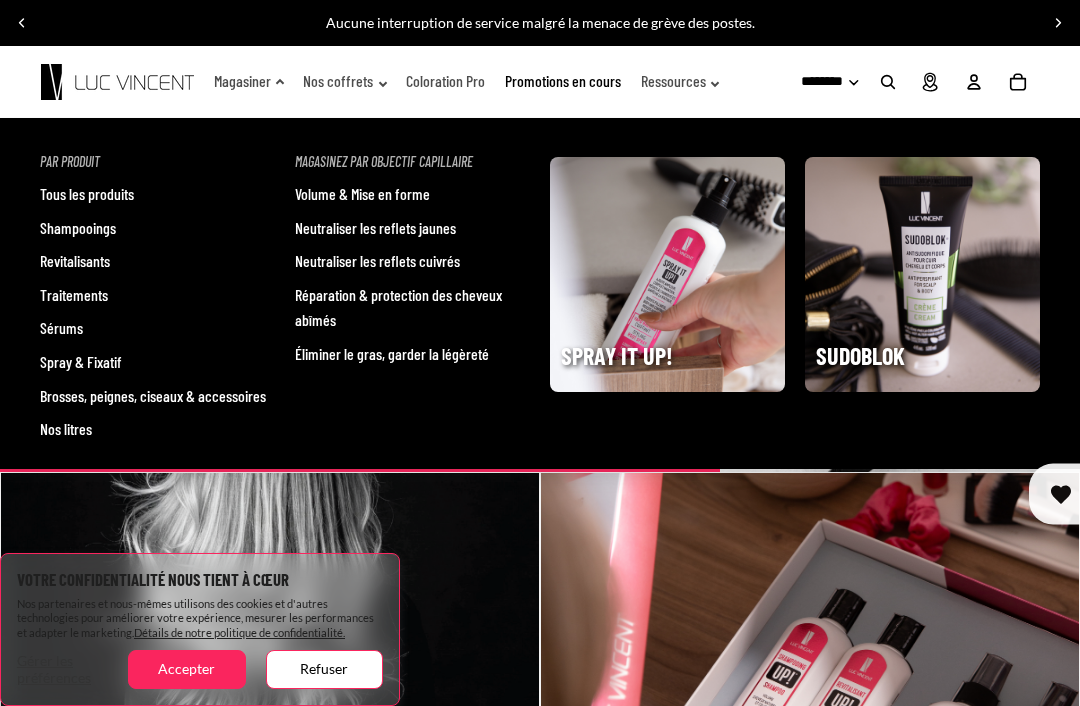 click on "Tous les produits" at bounding box center (87, 194) 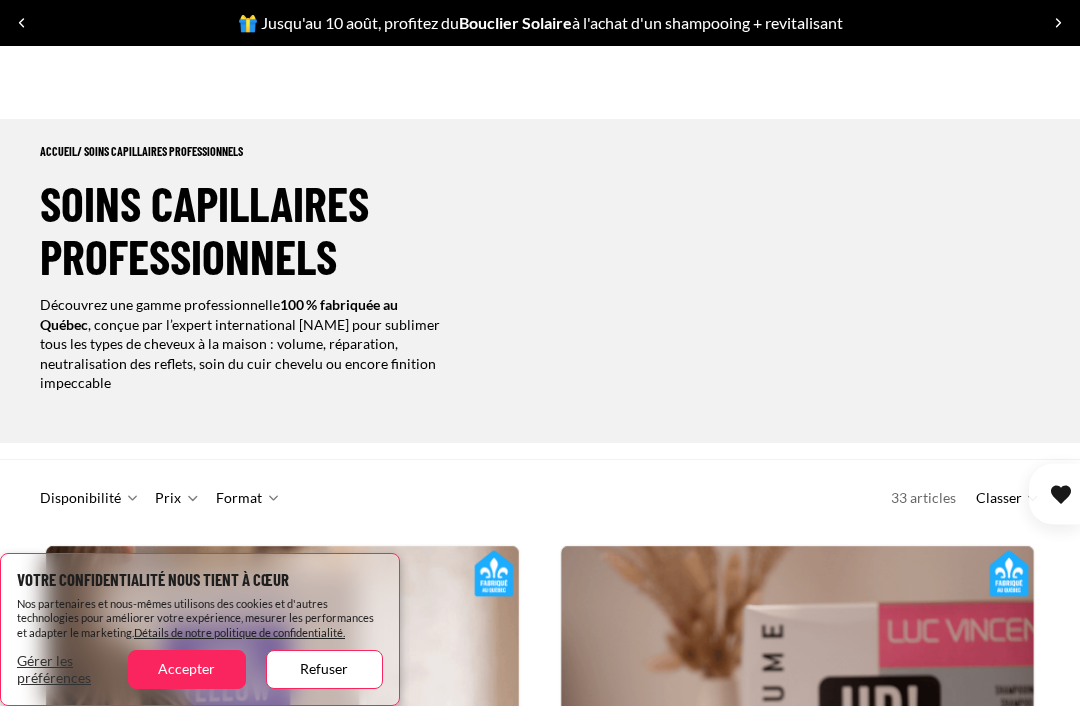 scroll, scrollTop: 432, scrollLeft: 0, axis: vertical 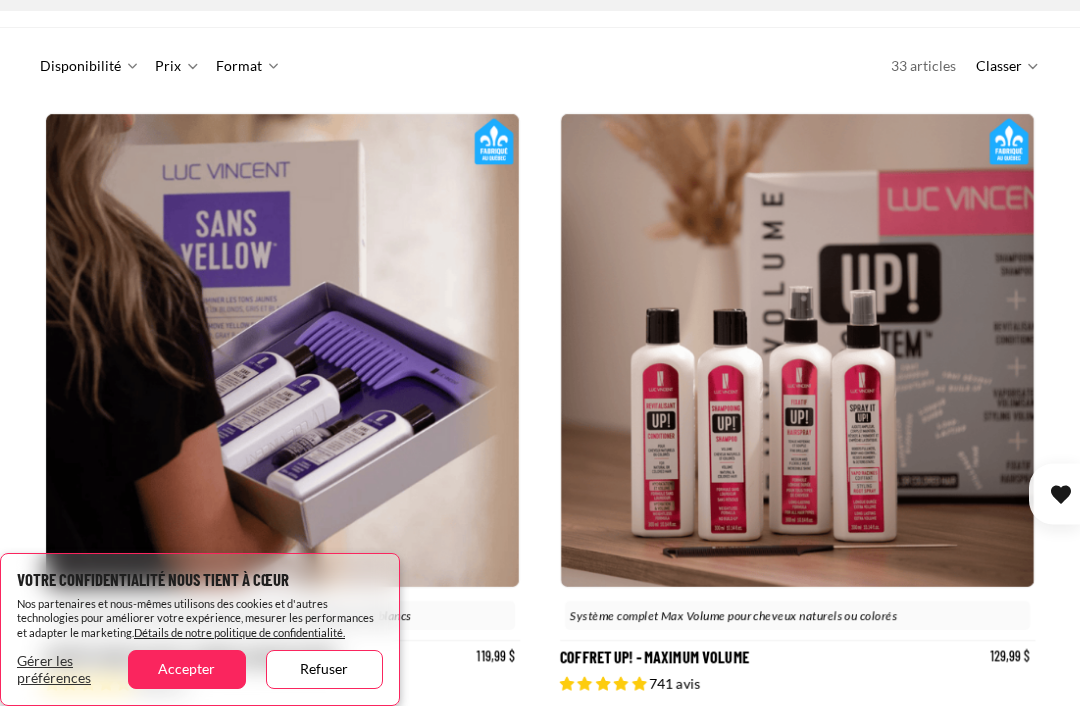click on "Accepter" at bounding box center (186, 669) 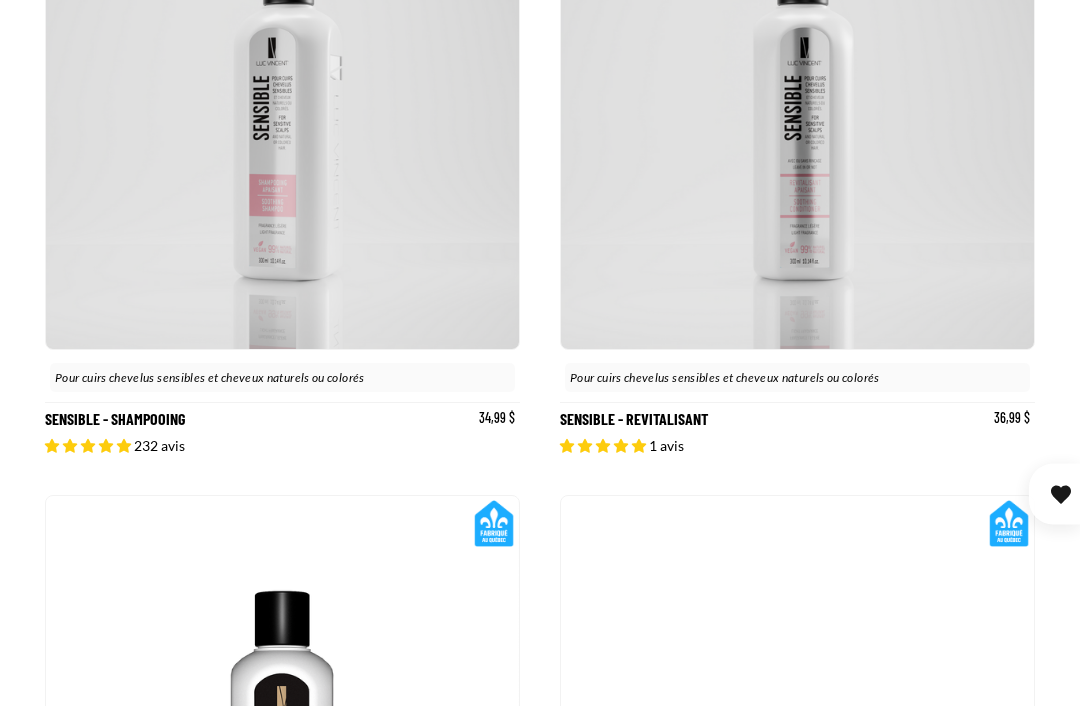 scroll, scrollTop: 7014, scrollLeft: 0, axis: vertical 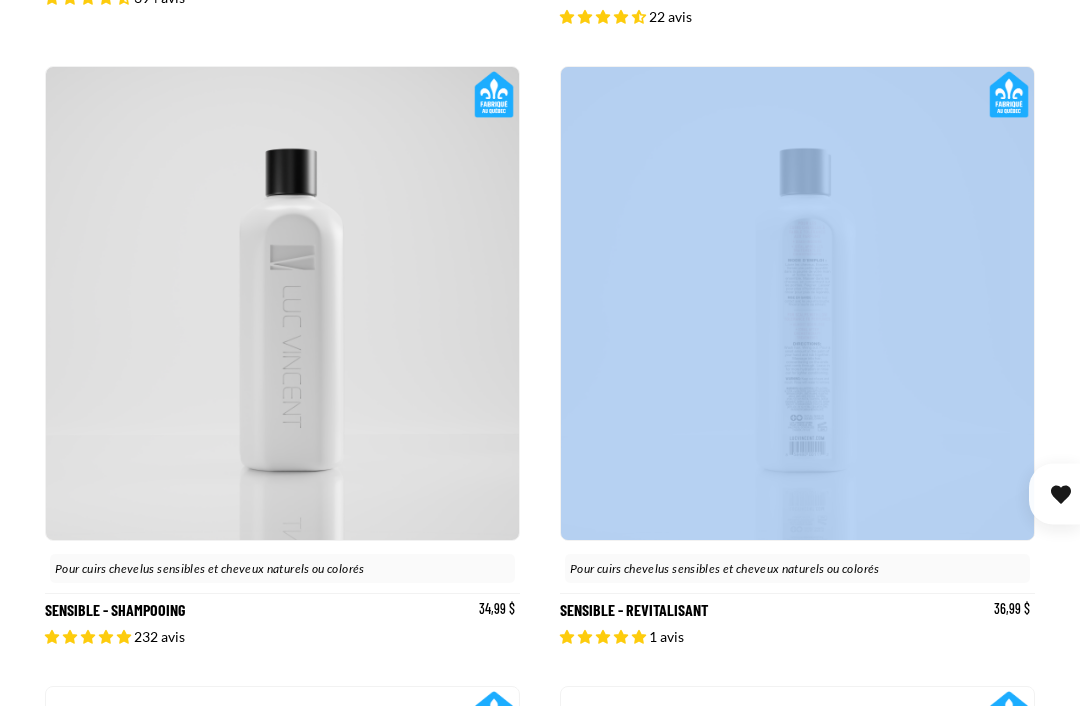 click on "Sans Yellow - Sérum réparateur intense" at bounding box center [797, -274] 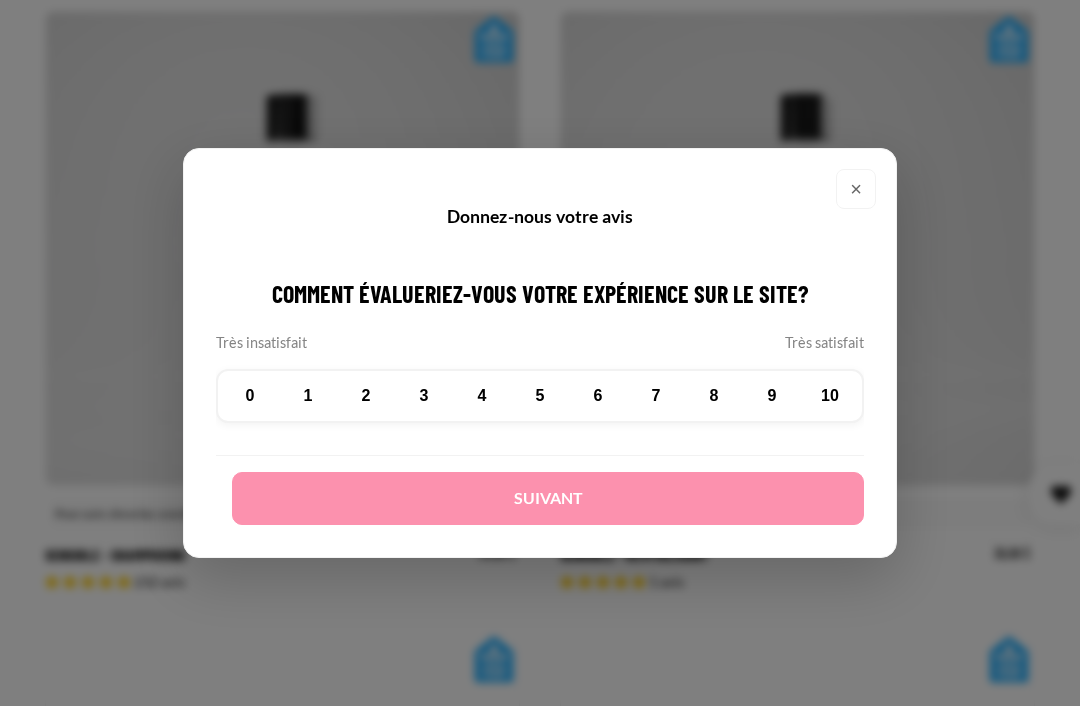 scroll, scrollTop: 6858, scrollLeft: 0, axis: vertical 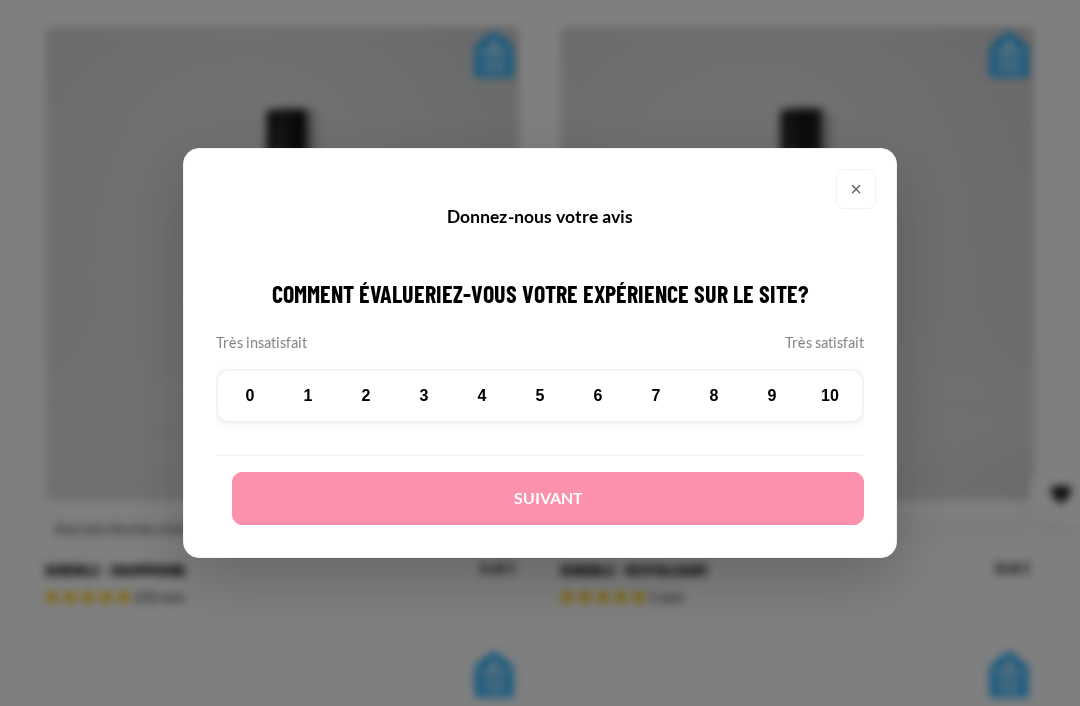click on "×" at bounding box center [856, 189] 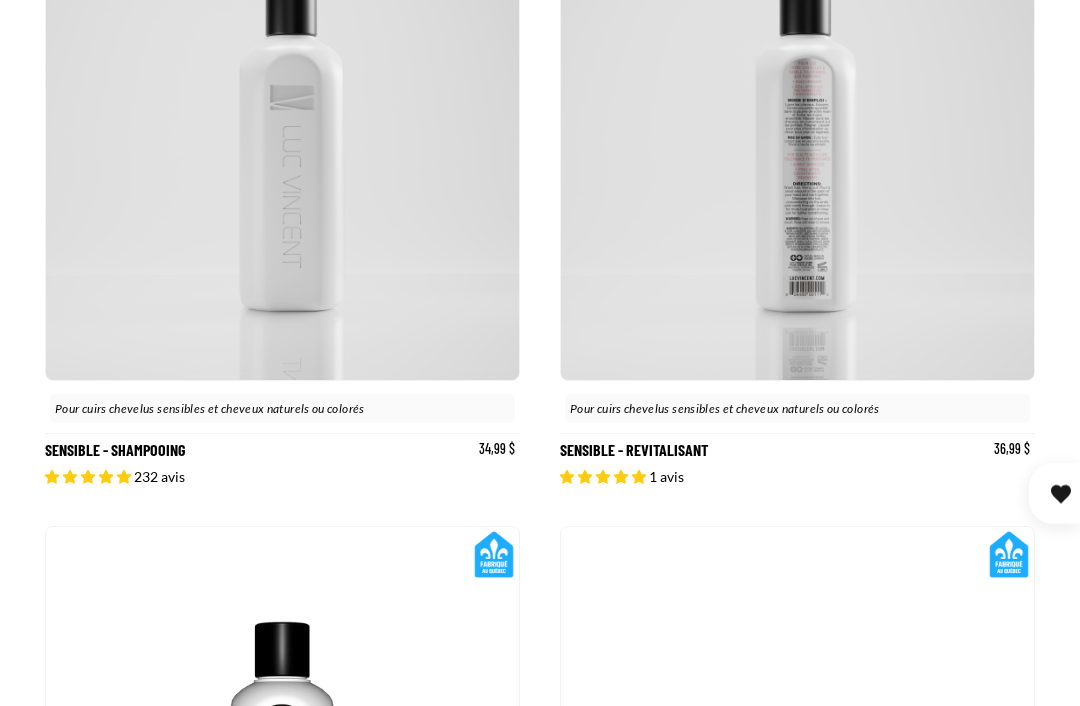scroll, scrollTop: 6978, scrollLeft: 0, axis: vertical 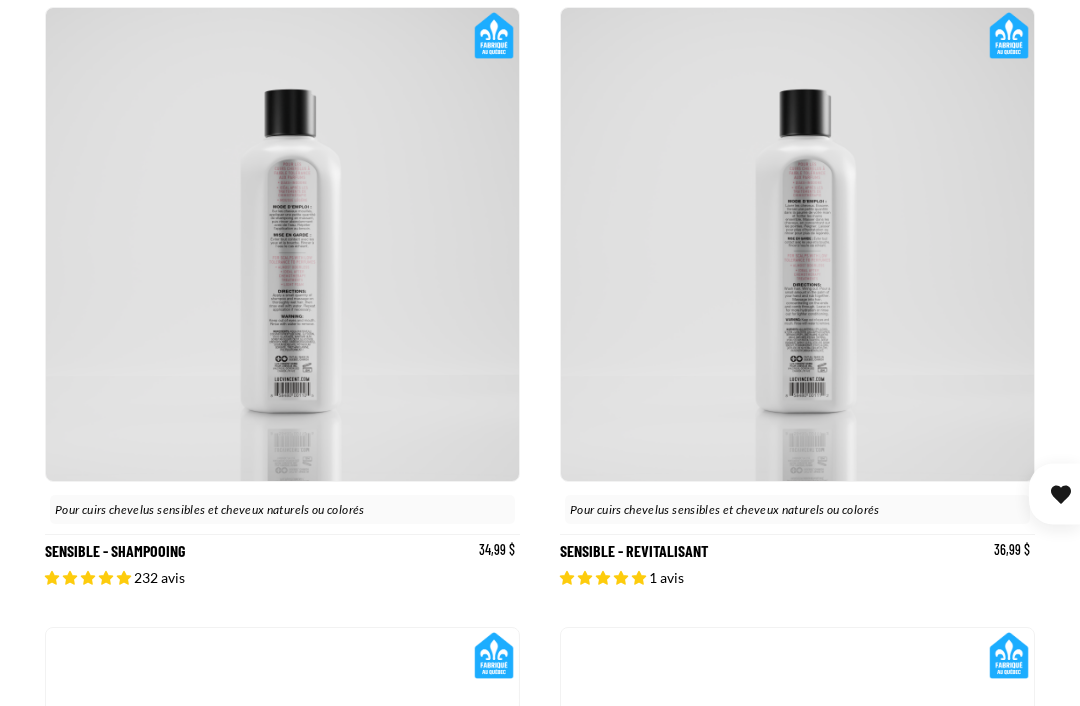 click on "Sensible - Shampooing" at bounding box center (282, 297) 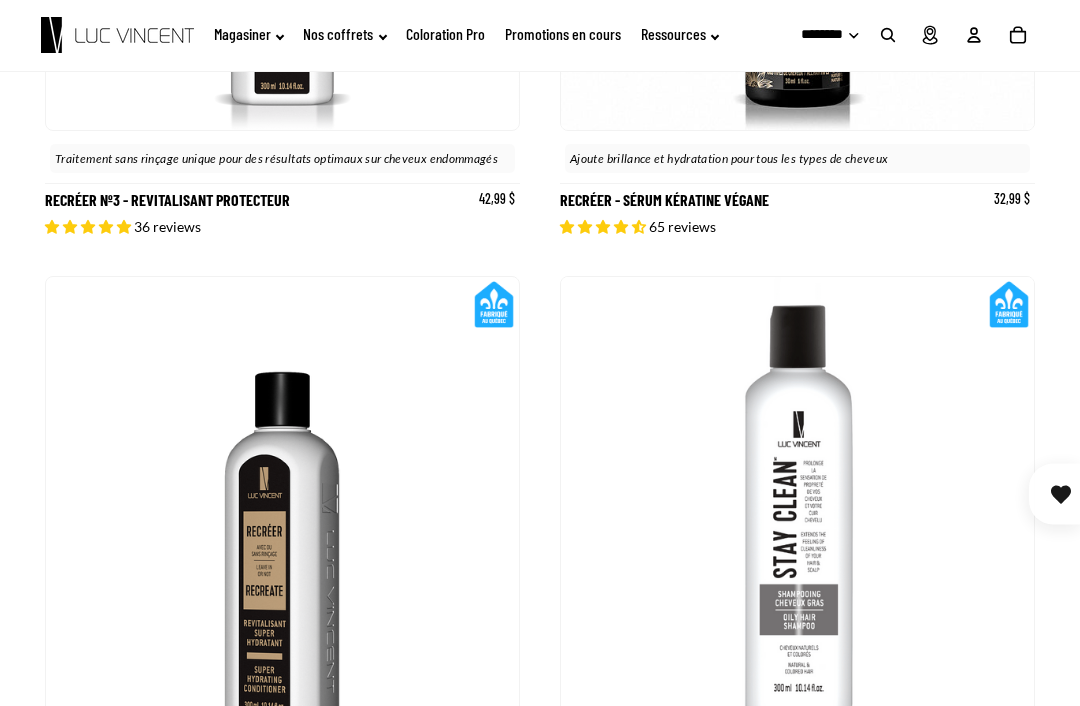 scroll, scrollTop: 8487, scrollLeft: 0, axis: vertical 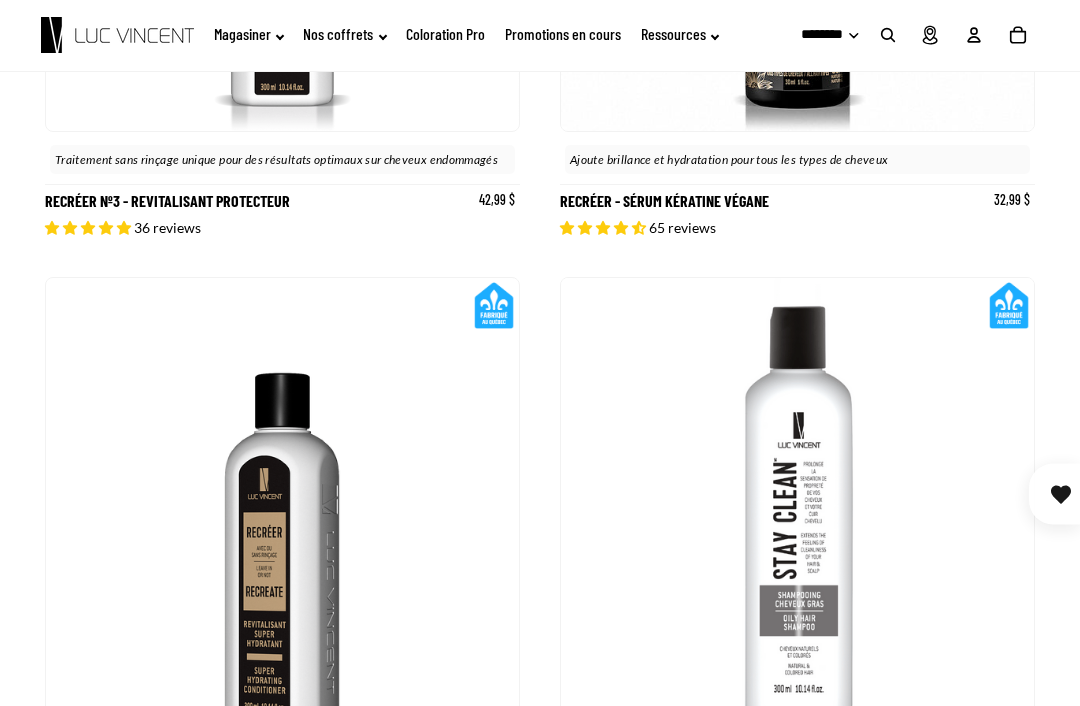 click on "Magasiner" 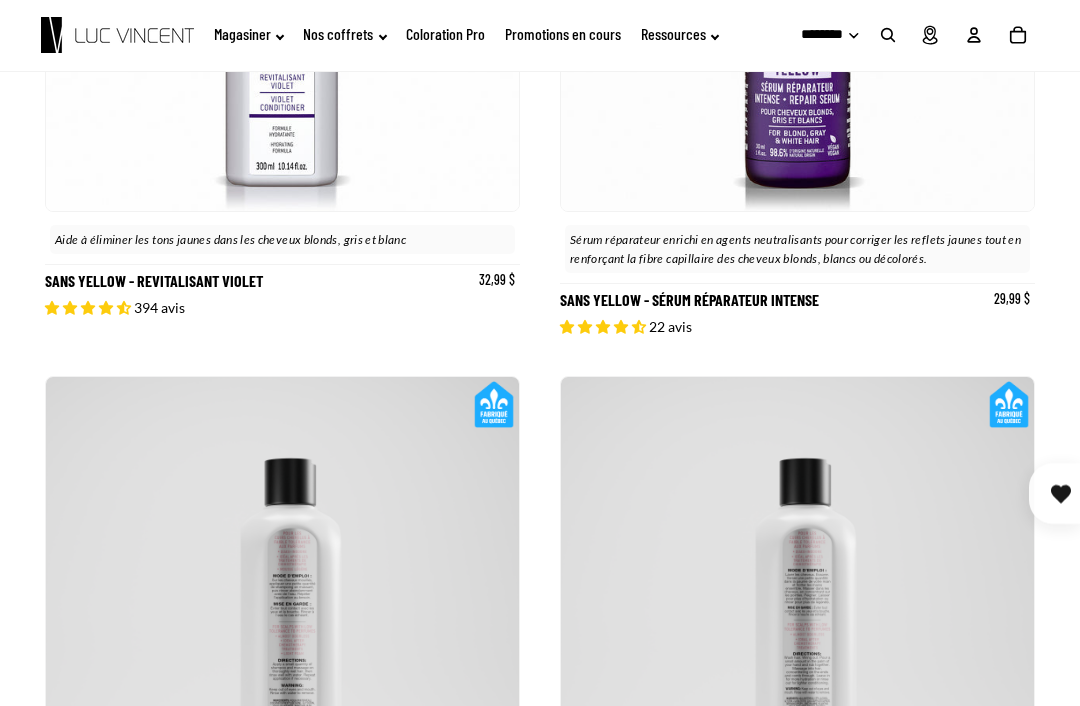 scroll, scrollTop: 6499, scrollLeft: 0, axis: vertical 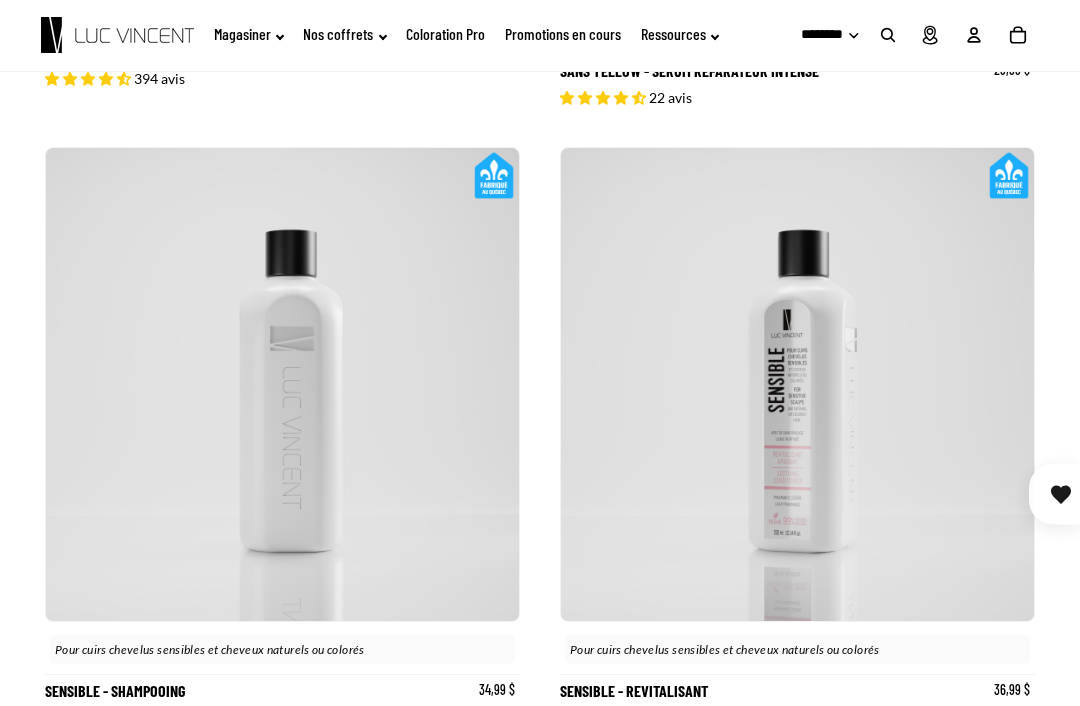 click 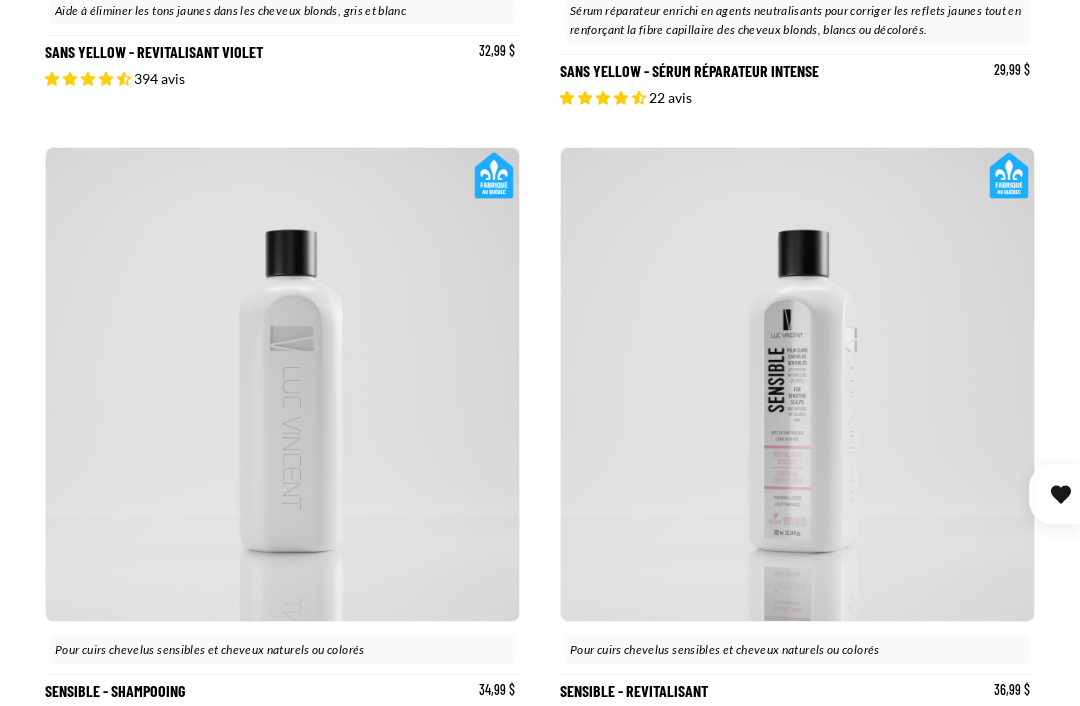 scroll, scrollTop: 8487, scrollLeft: 0, axis: vertical 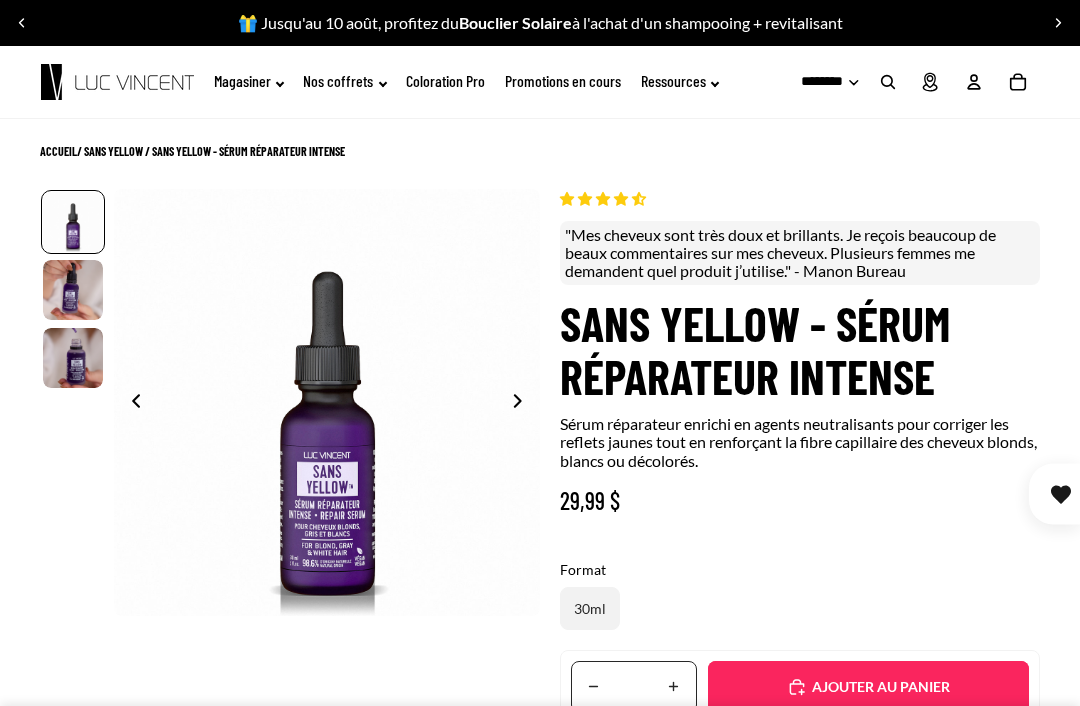 select on "**********" 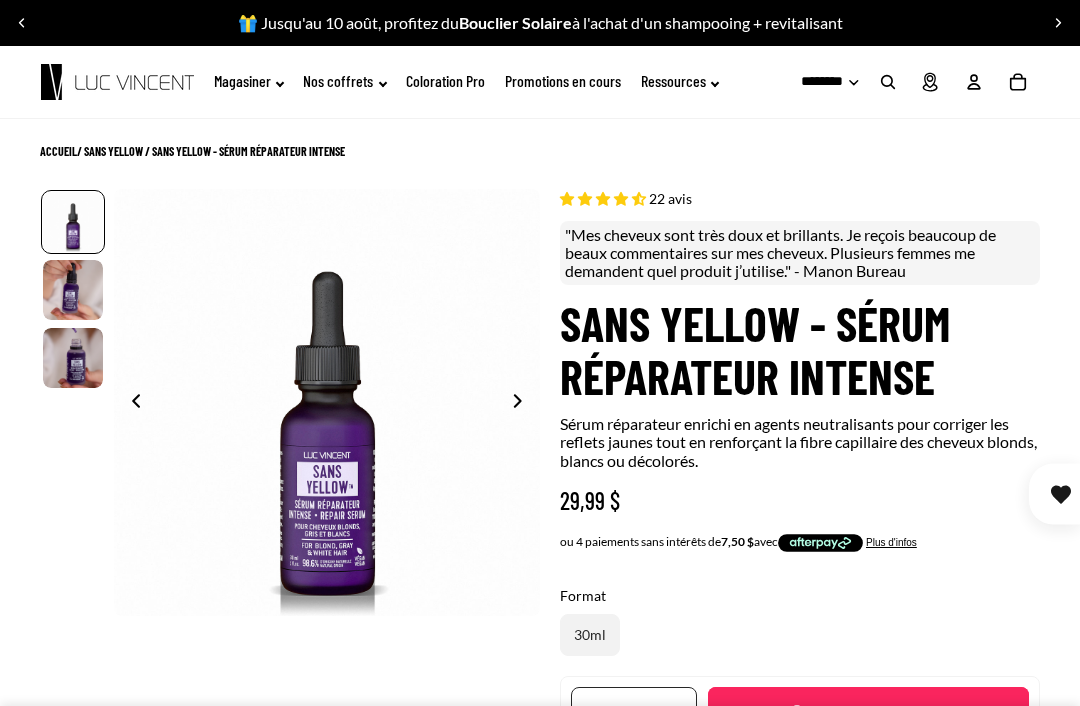 scroll, scrollTop: 0, scrollLeft: 608, axis: horizontal 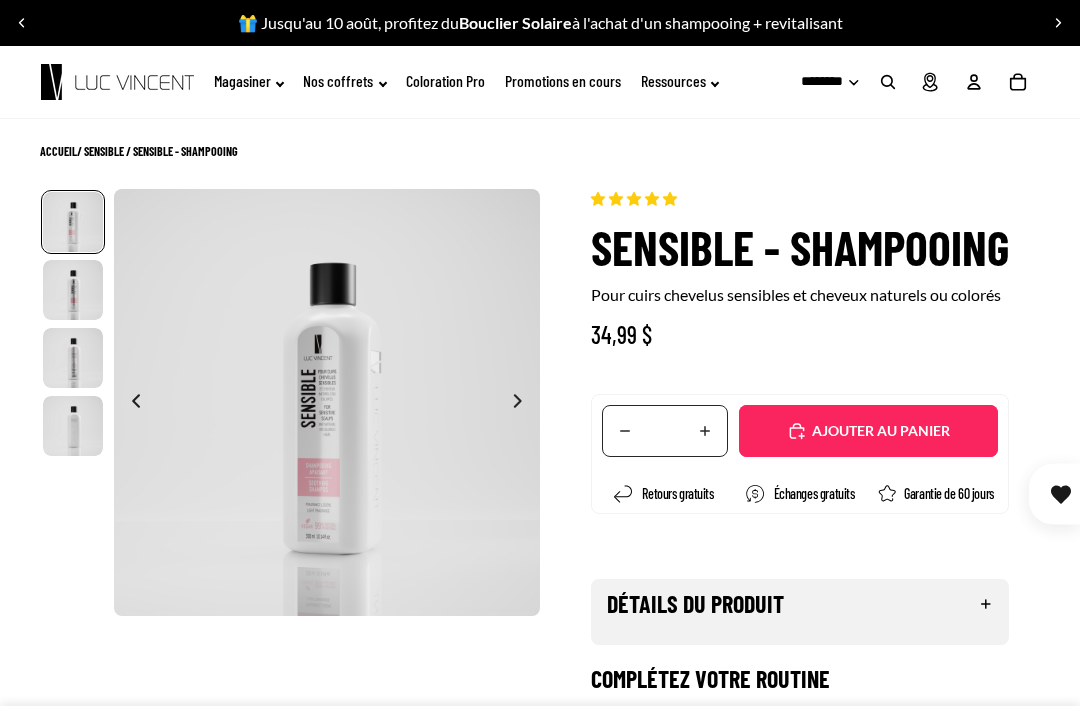 select on "**********" 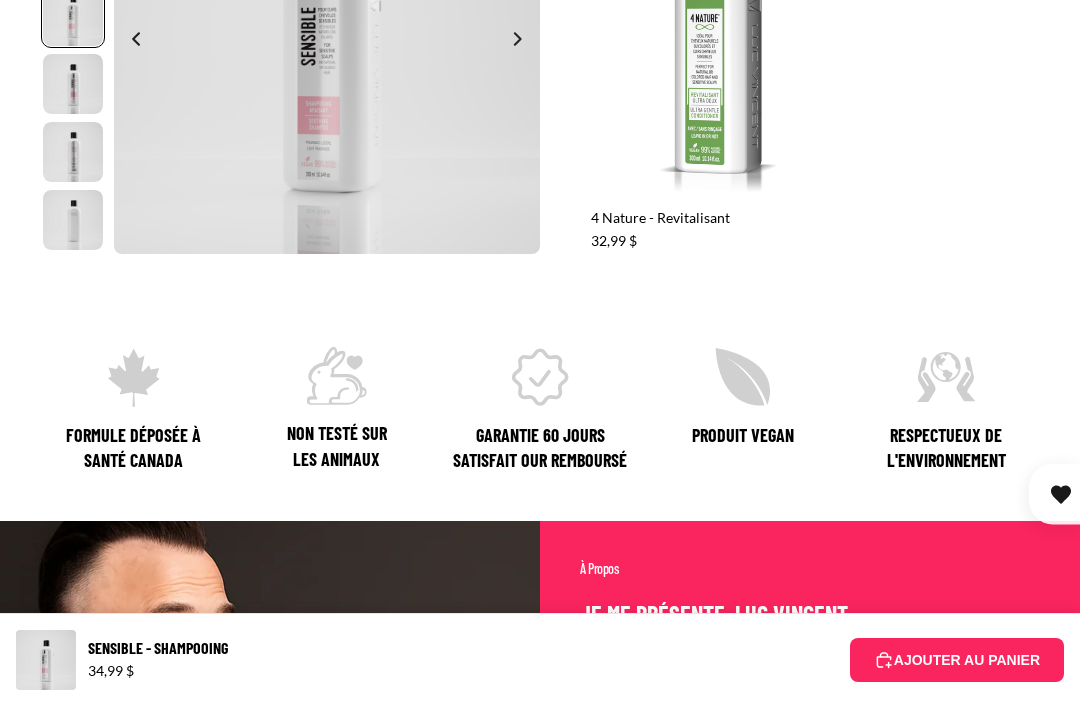 scroll, scrollTop: 890, scrollLeft: 0, axis: vertical 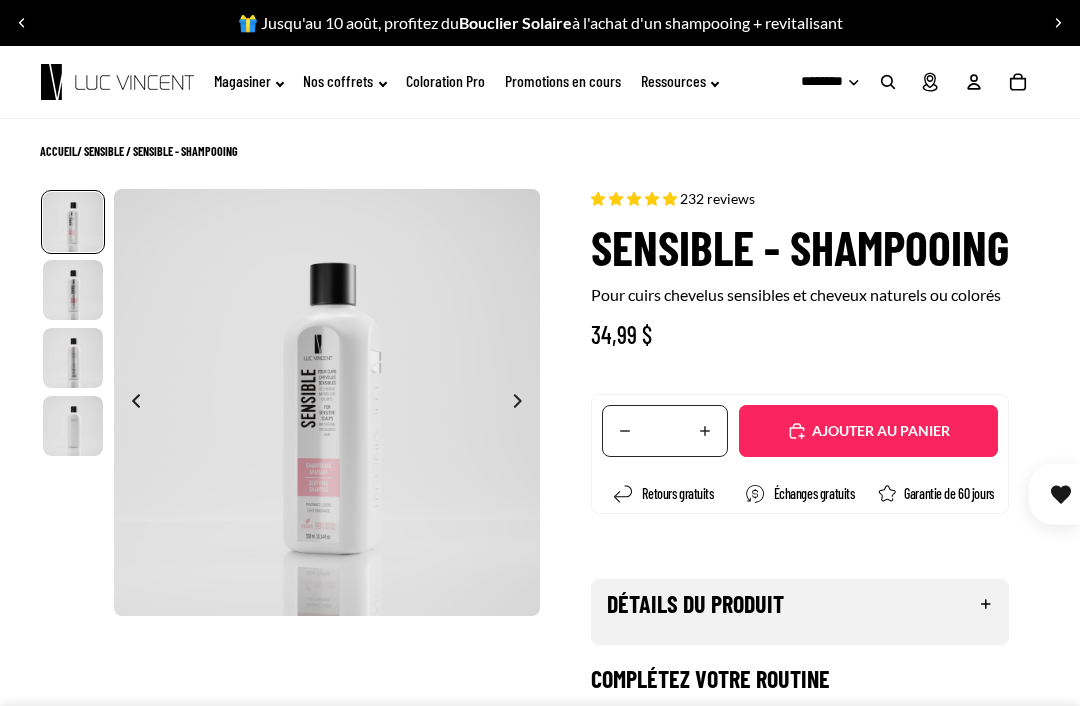 select on "**********" 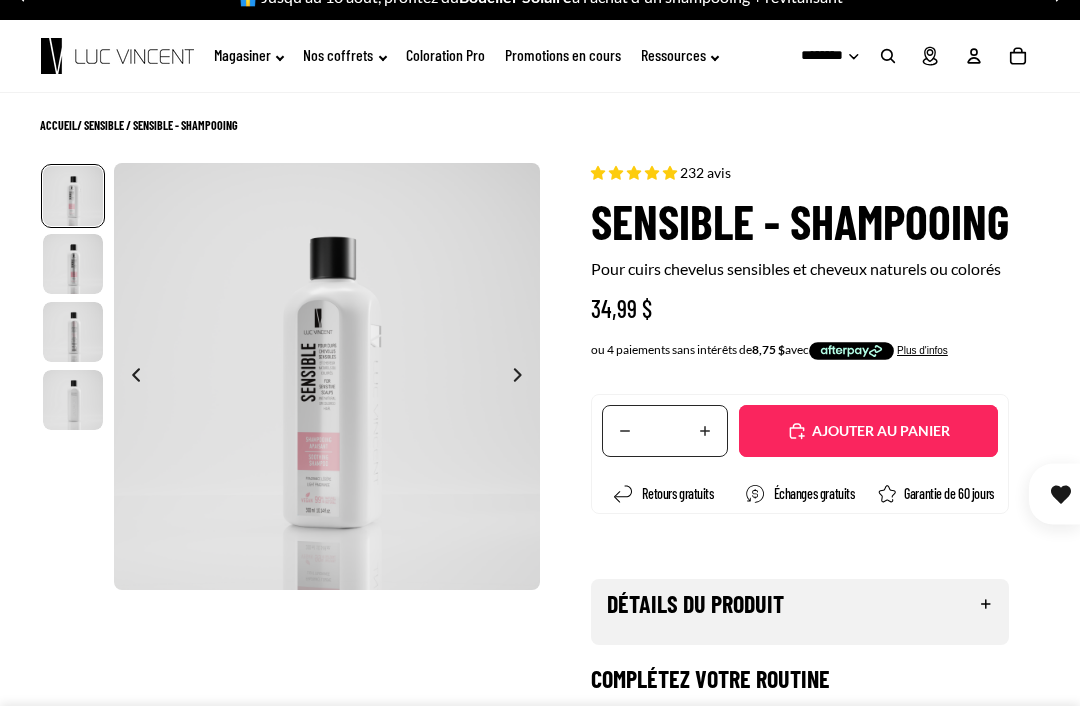 scroll, scrollTop: 78, scrollLeft: 0, axis: vertical 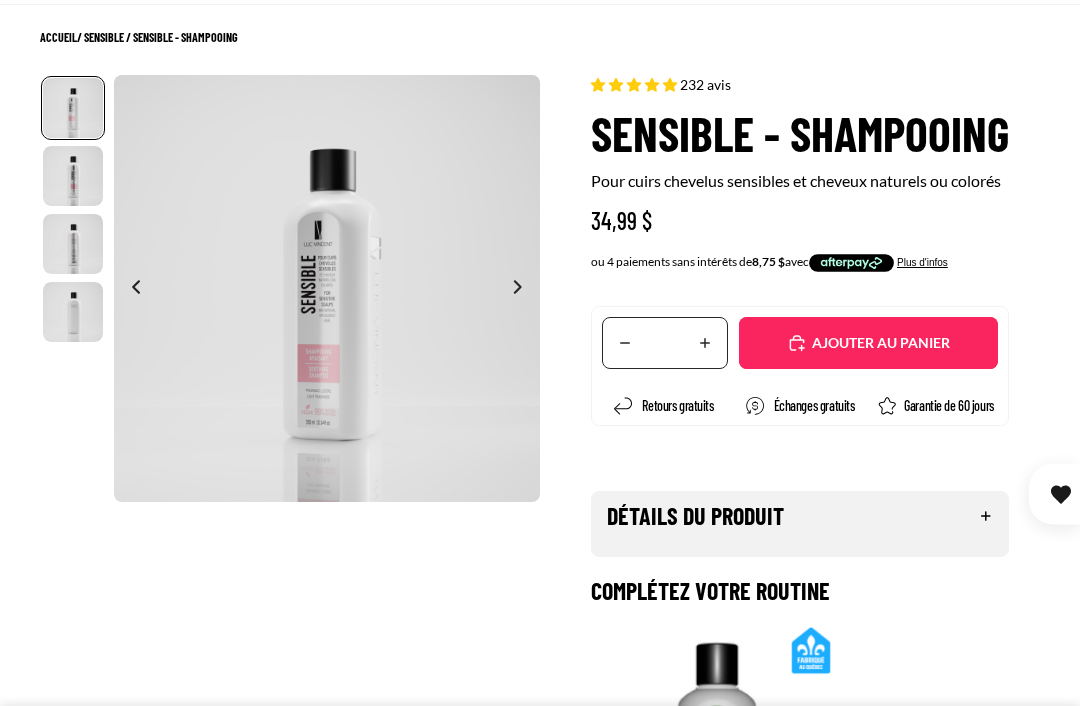 click on "Détails du produit" at bounding box center (800, 516) 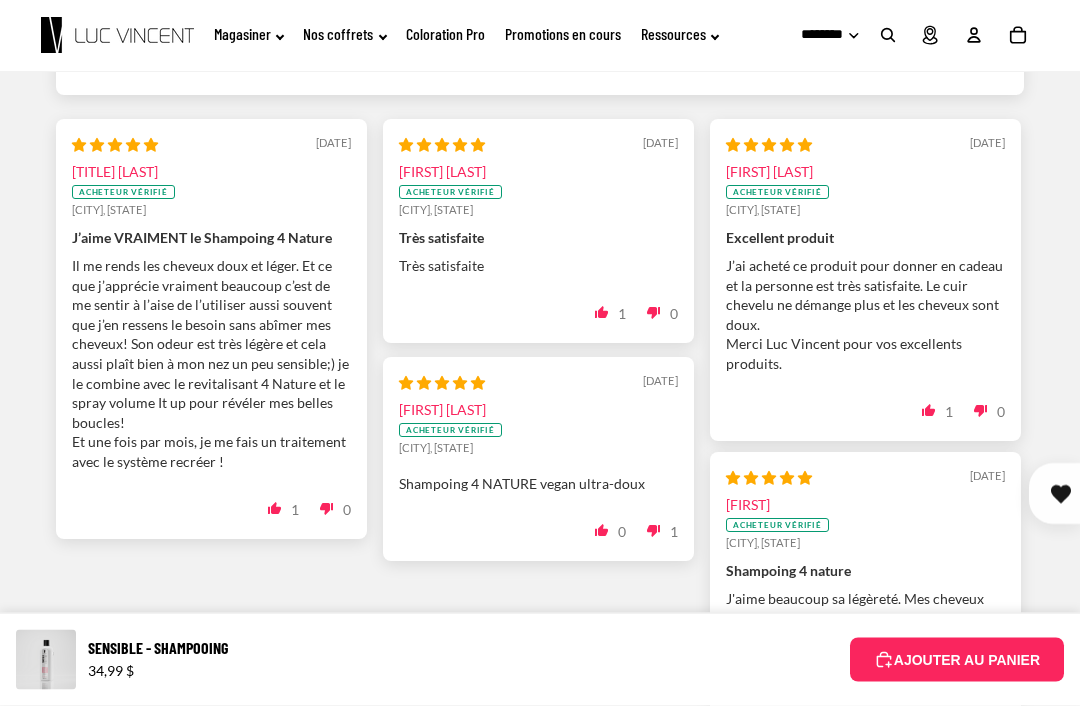 scroll, scrollTop: 2776, scrollLeft: 0, axis: vertical 